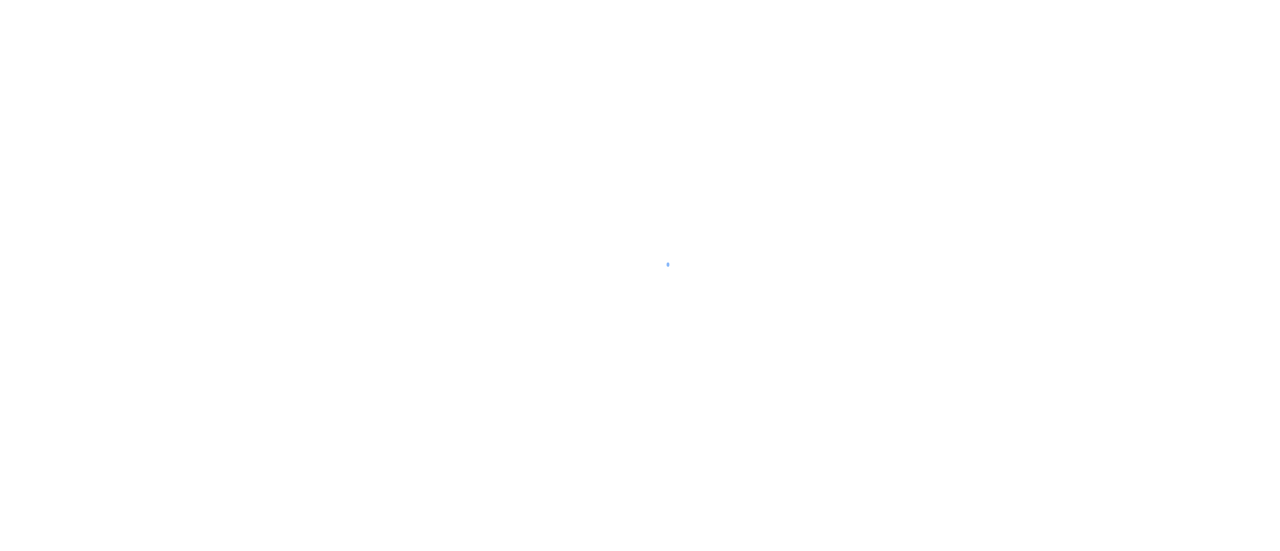 scroll, scrollTop: 0, scrollLeft: 0, axis: both 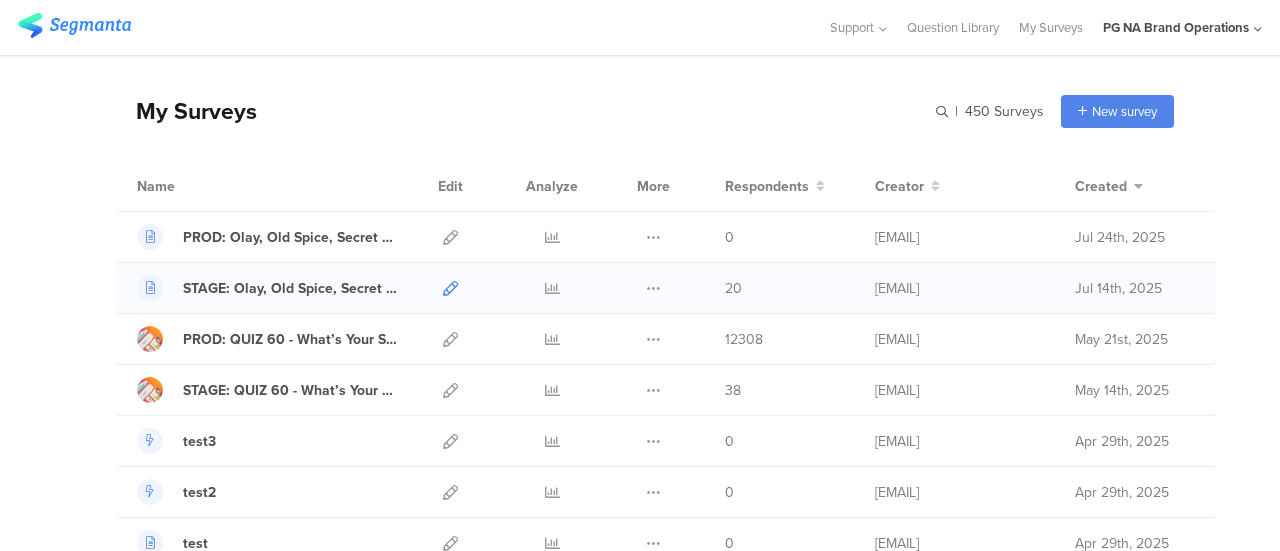 click at bounding box center (450, 288) 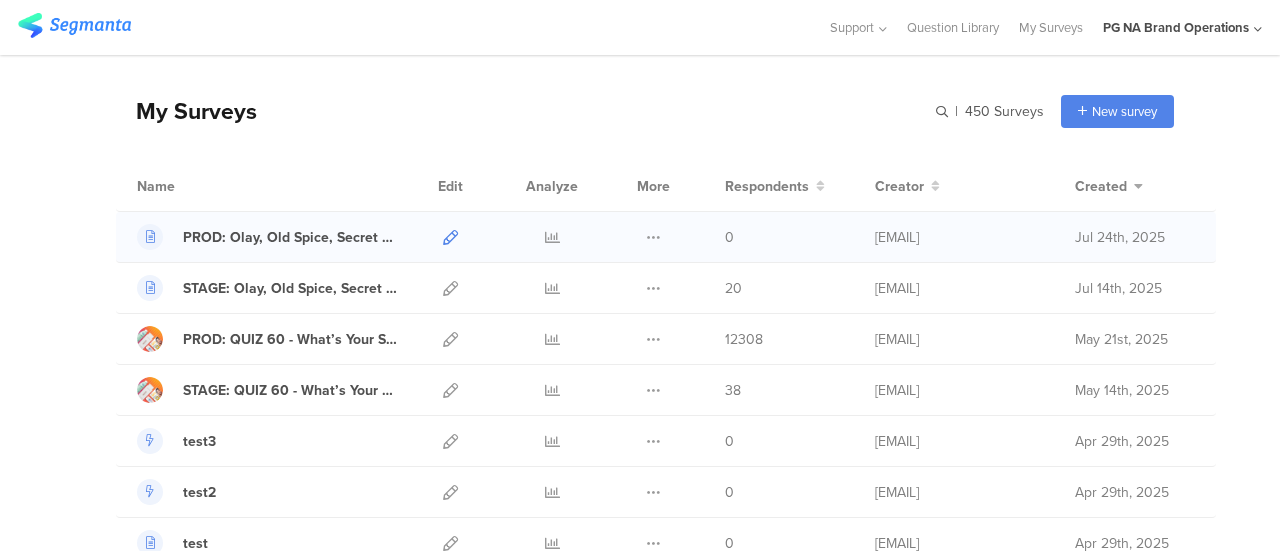 click at bounding box center (450, 237) 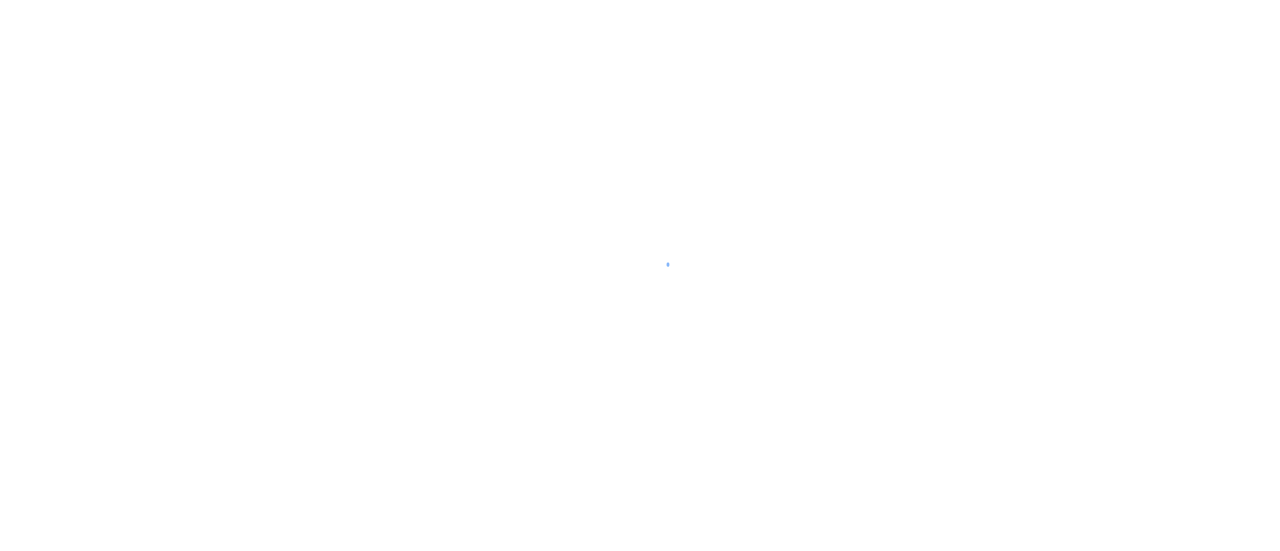scroll, scrollTop: 0, scrollLeft: 0, axis: both 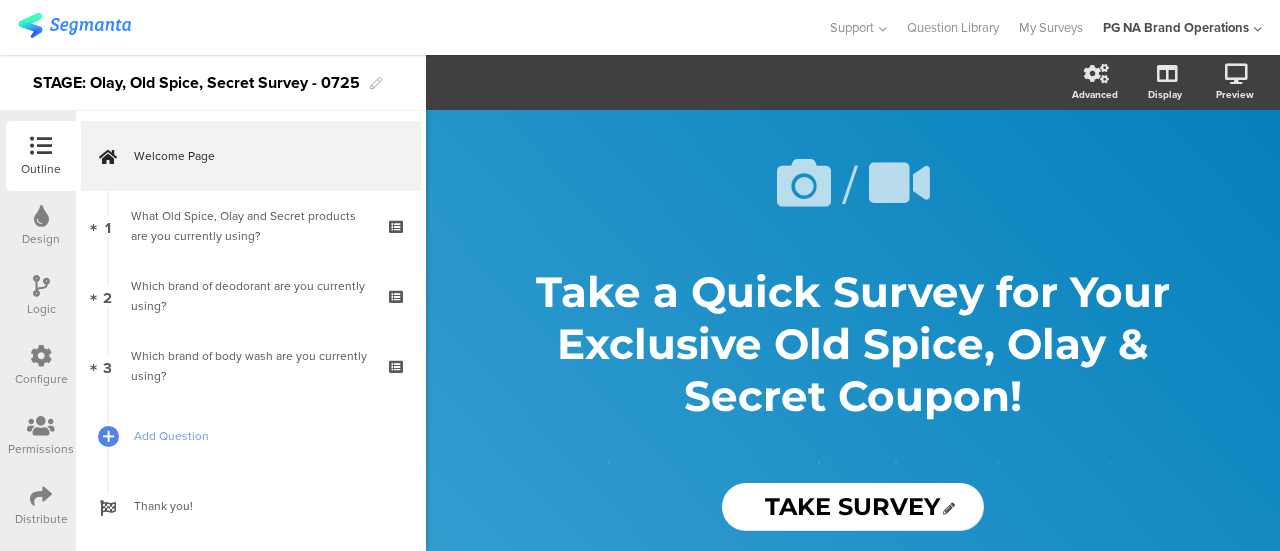 click at bounding box center [41, 496] 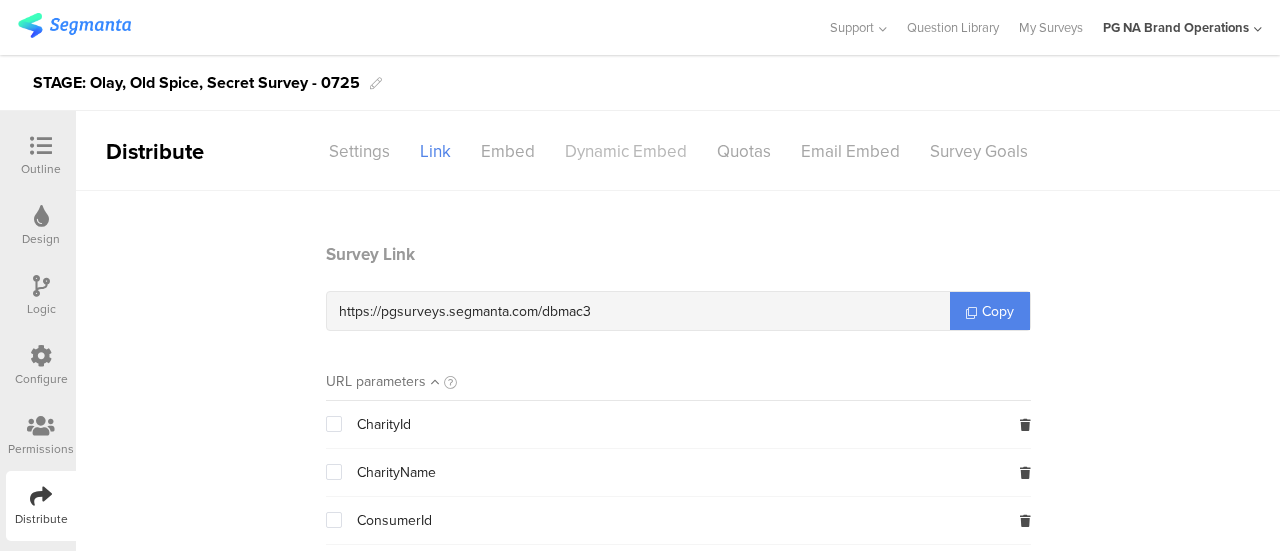 click on "Dynamic Embed" at bounding box center (626, 151) 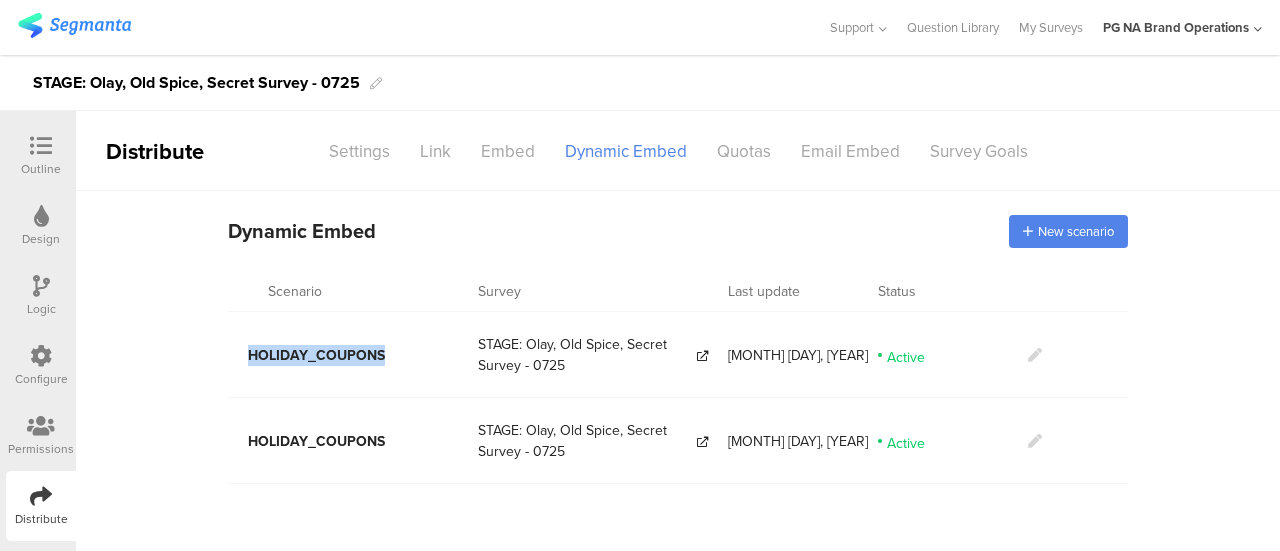 drag, startPoint x: 385, startPoint y: 351, endPoint x: 250, endPoint y: 357, distance: 135.13327 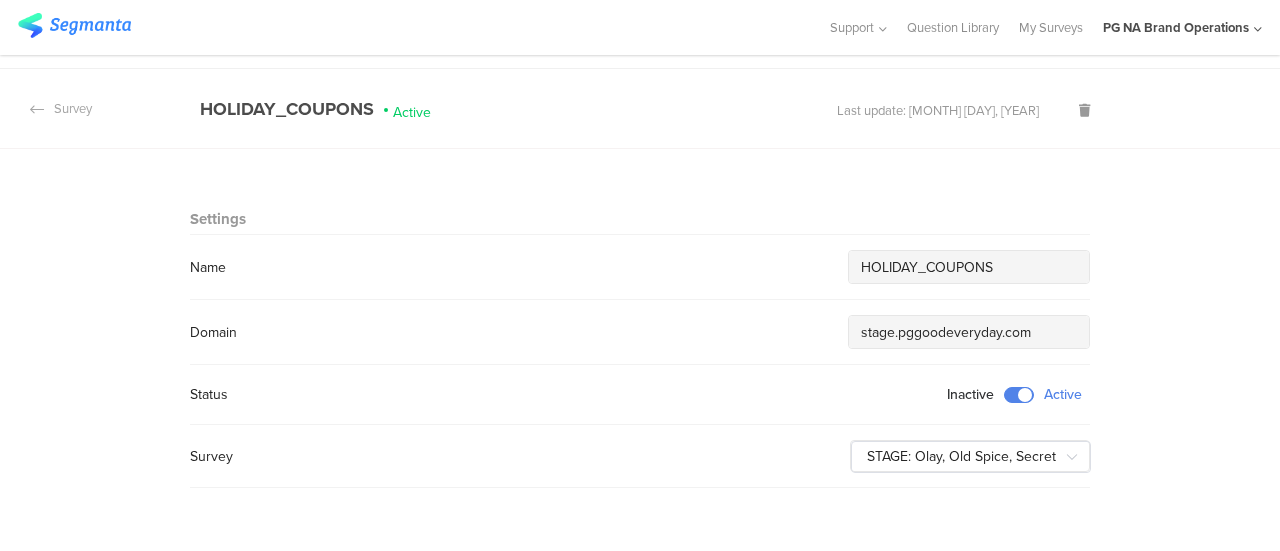 scroll, scrollTop: 71, scrollLeft: 0, axis: vertical 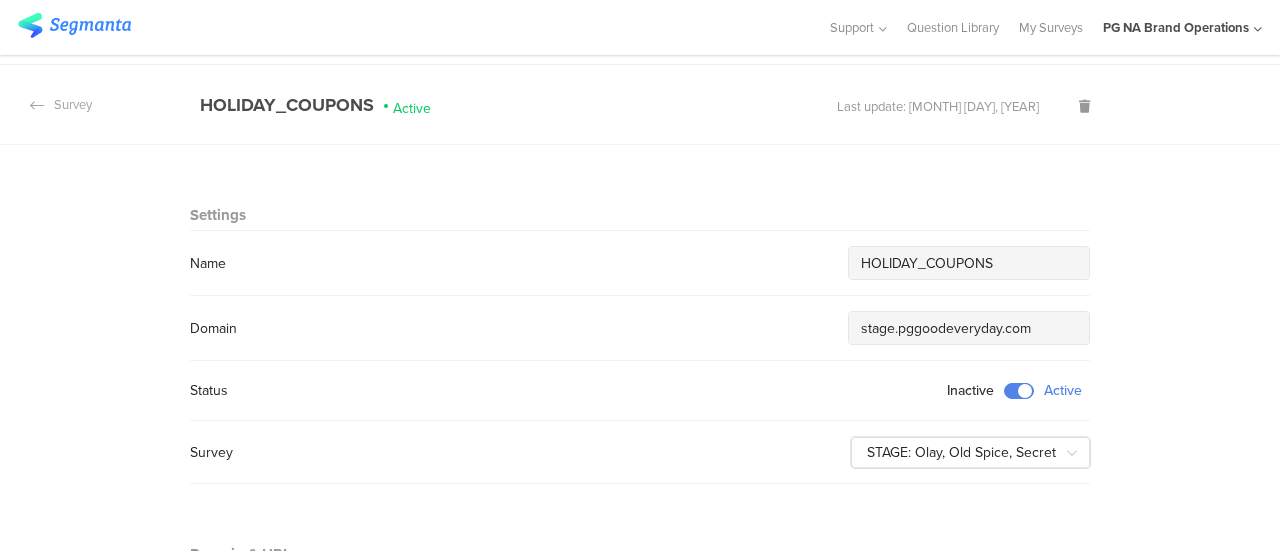 click on "HOLIDAY_COUPONS" at bounding box center [969, 263] 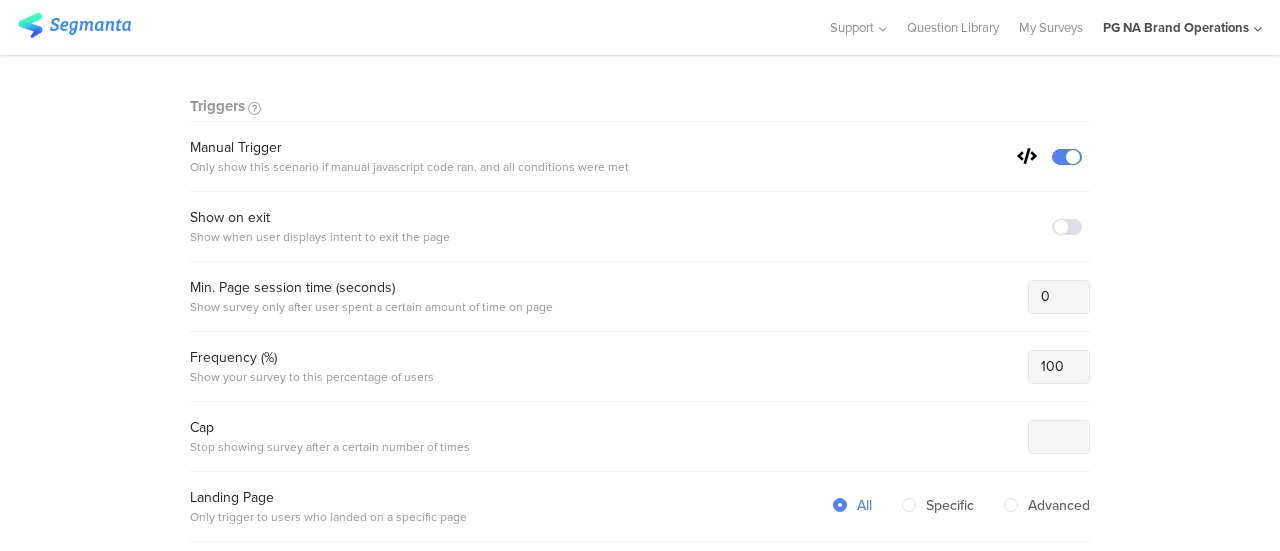 scroll, scrollTop: 697, scrollLeft: 0, axis: vertical 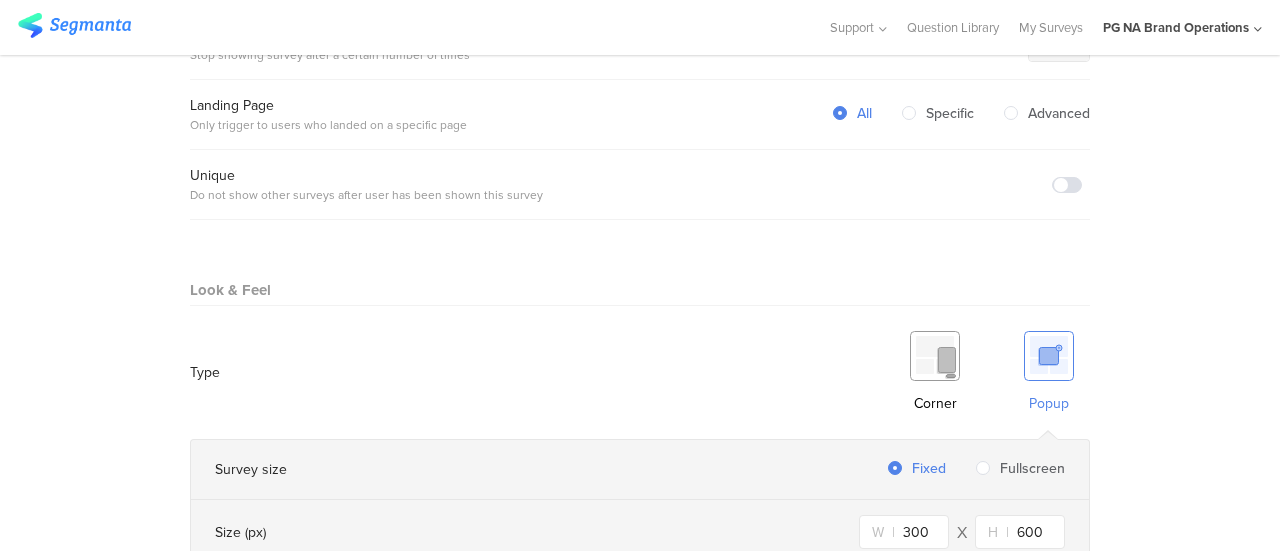click at bounding box center [935, 356] 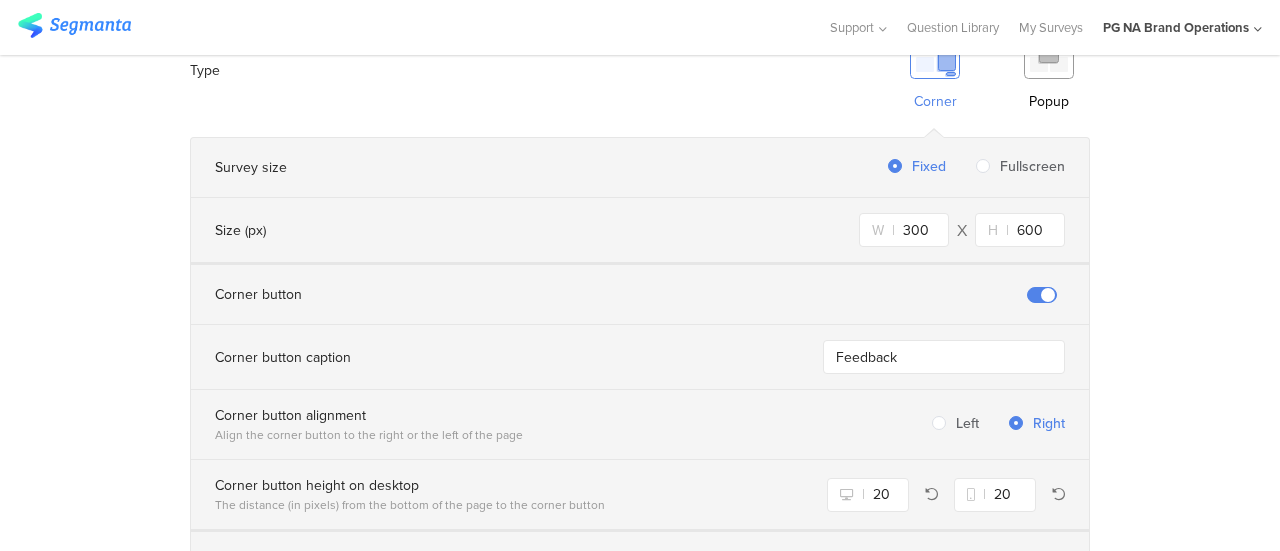 scroll, scrollTop: 1370, scrollLeft: 0, axis: vertical 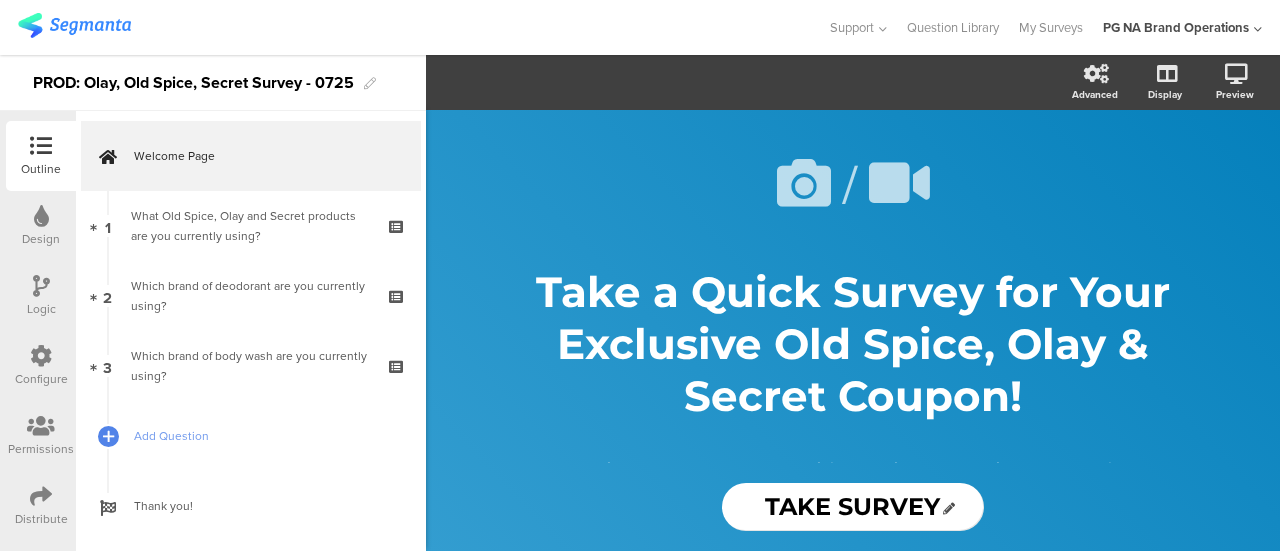 click at bounding box center (41, 497) 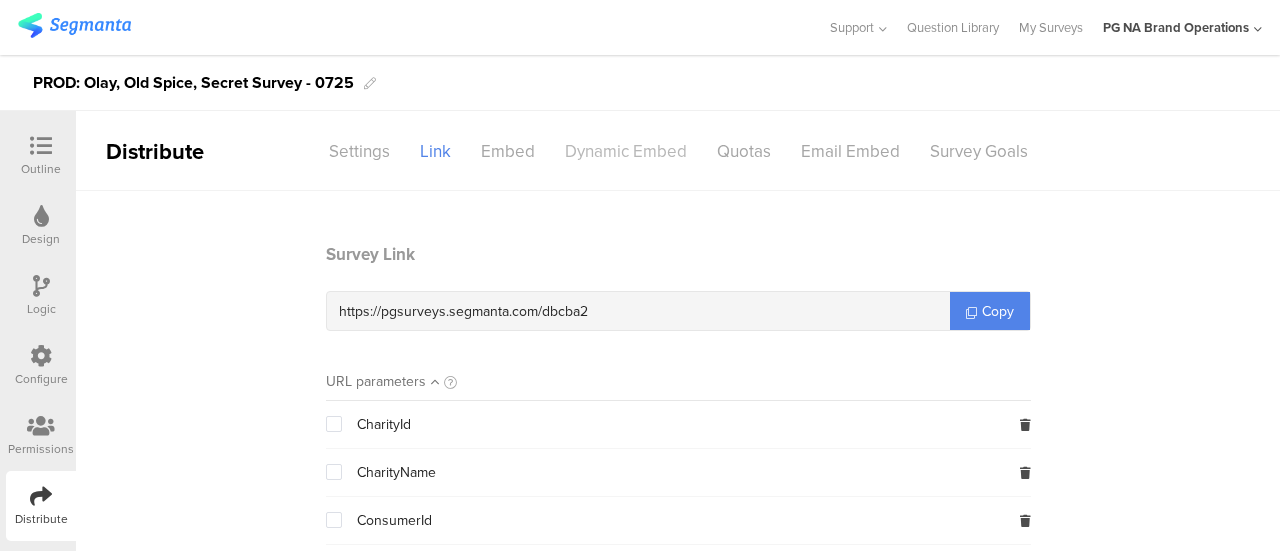 click on "Dynamic Embed" at bounding box center (626, 151) 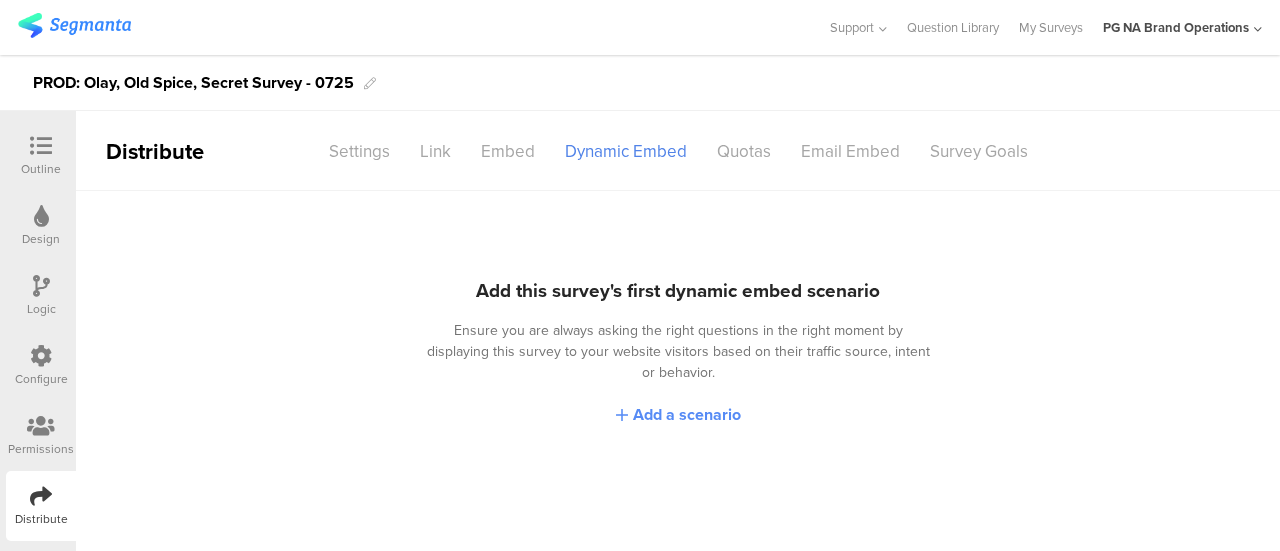 click on "Add a scenario" at bounding box center [687, 414] 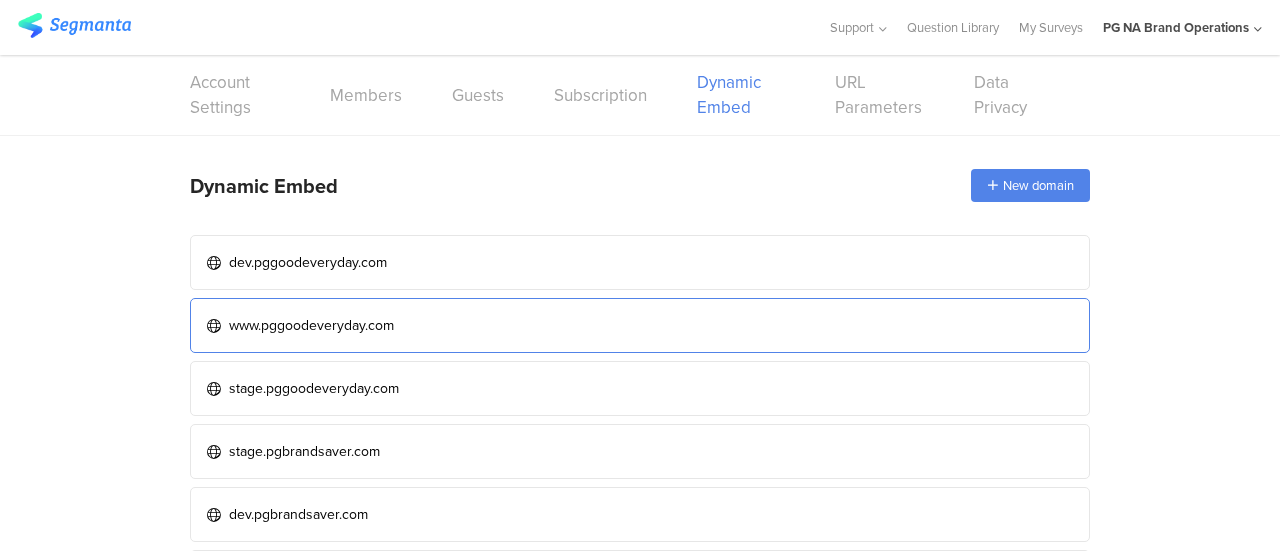 click on "www.pggoodeveryday.com" at bounding box center (311, 325) 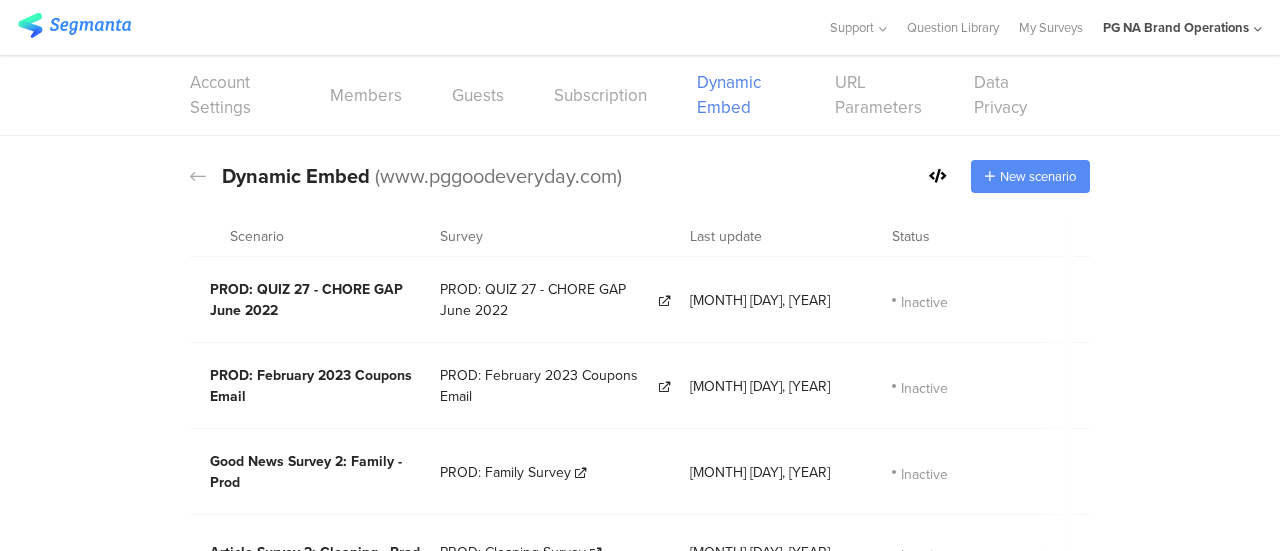 click on "New scenario" at bounding box center (1038, 176) 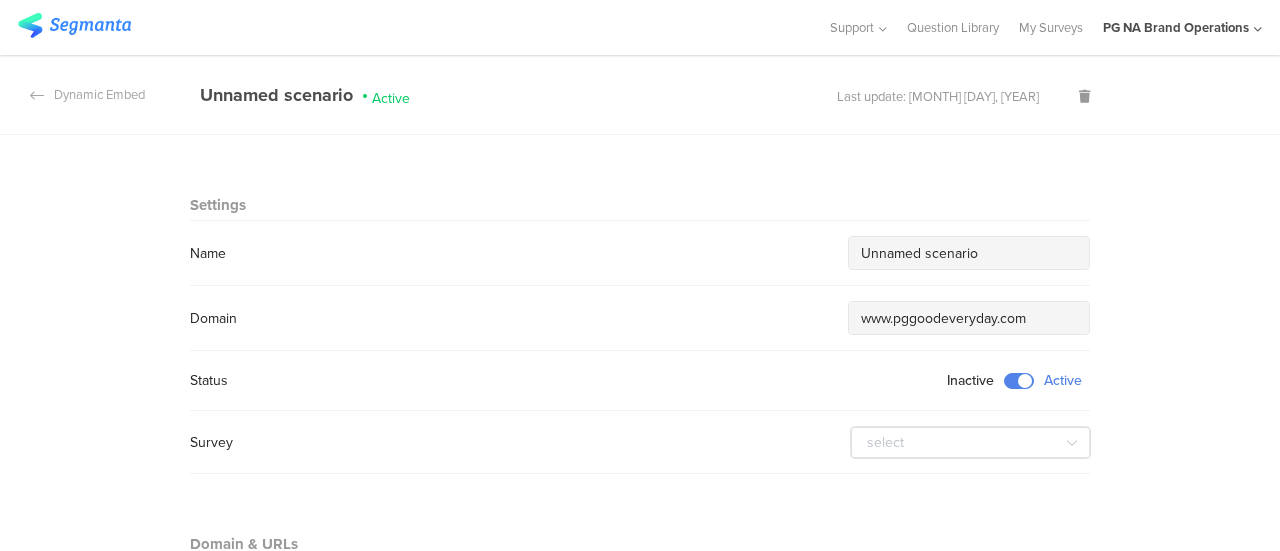 click on "Unnamed scenario" at bounding box center (969, 253) 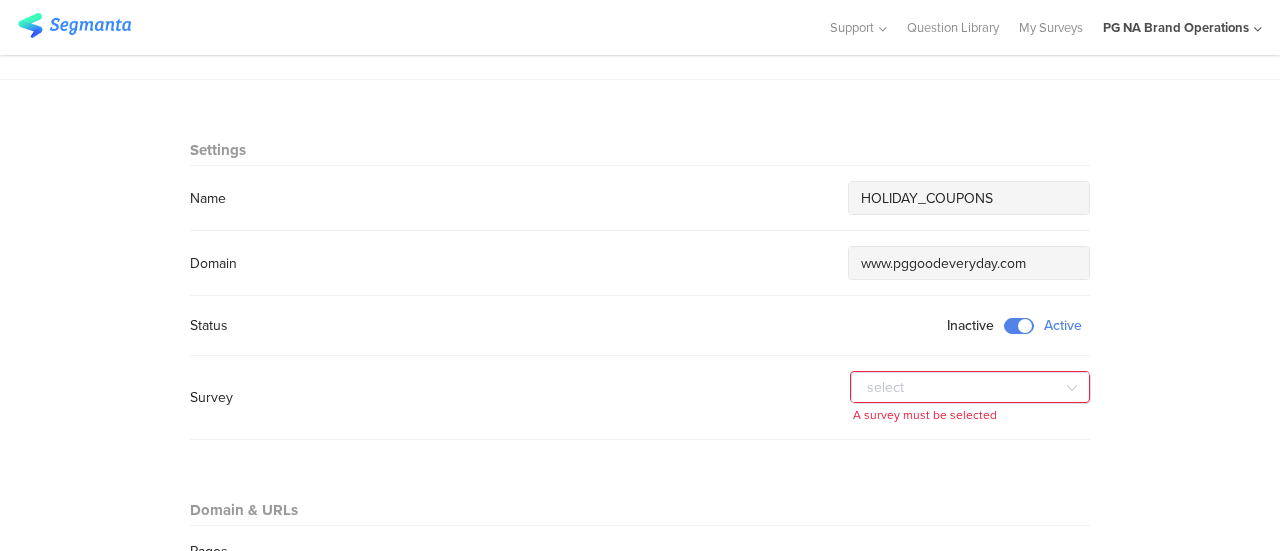 scroll, scrollTop: 56, scrollLeft: 0, axis: vertical 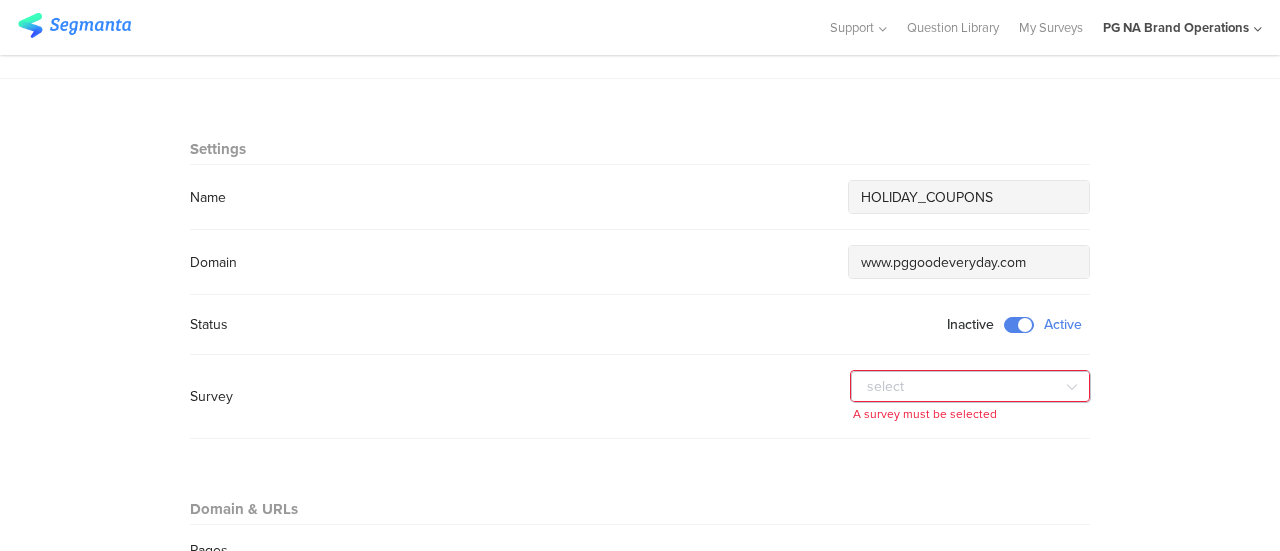 type on "HOLIDAY_COUPONS" 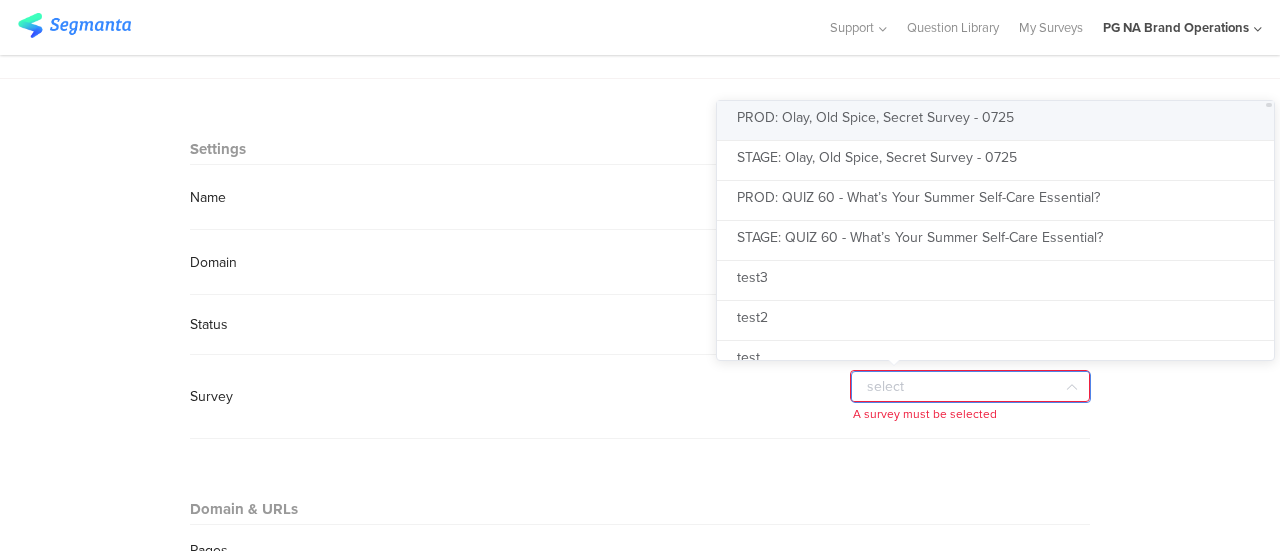 click on "PROD: Olay, Old Spice, Secret Survey - 0725" at bounding box center (875, 117) 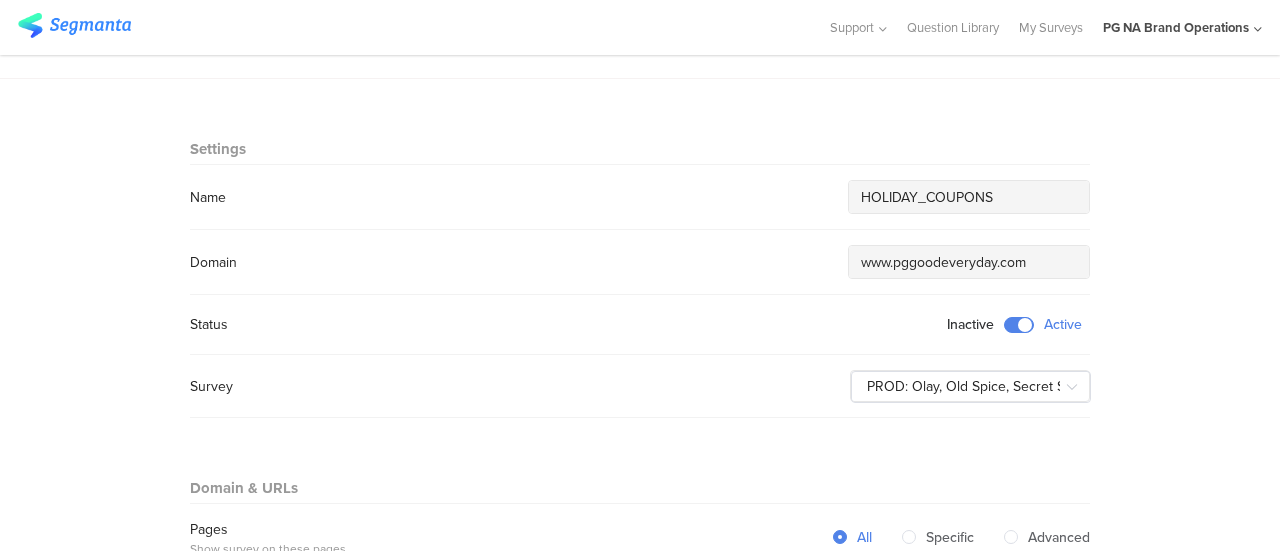 click on "Warning Cancel   Delete
Dynamic Embed
HOLIDAY_COUPONS   Active   Unsaved changes       Settings     Name       HOLIDAY_COUPONS       Domain       www.pggoodeveryday.com       Status     Inactive Active   Survey     PROD: Olay, Old Spice, Secret Survey - 0725 PROD: Olay, Old Spice, Secret Survey - 0725 STAGE: Olay, Old Spice, Secret Survey - 0725 PROD: QUIZ 60 - What’s Your Summer Self-Care Essential? STAGE: QUIZ 60 - What’s Your Summer Self-Care Essential? test3 test2 test Personalized Coupons - Users who have not redeemed PROD: QUIZ 59 - Are You a Wildlife Hero? STAGE: QUIZ 59 - Are You a Wildlife Hero? PROD: QUIZ 58 - Find Your Perfect Match for Sustainable Living STAGE: QUIZ 58 - Find Your Perfect Match for Sustainable Living DELETE: QUIZ XX PROD: QUIZ 57 - Which P&G Product Is Your Spring Cleaning Must-Have? STAGE: QUIZ 57 - Which P&G Product Is Your Spring Cleaning Must-Have? PROD: QUIZ 55 - Play P&G Product Matchmaker PROD: QUIZ 56 - How Much Do You Know About Water? test TEST NPS" at bounding box center [640, 1032] 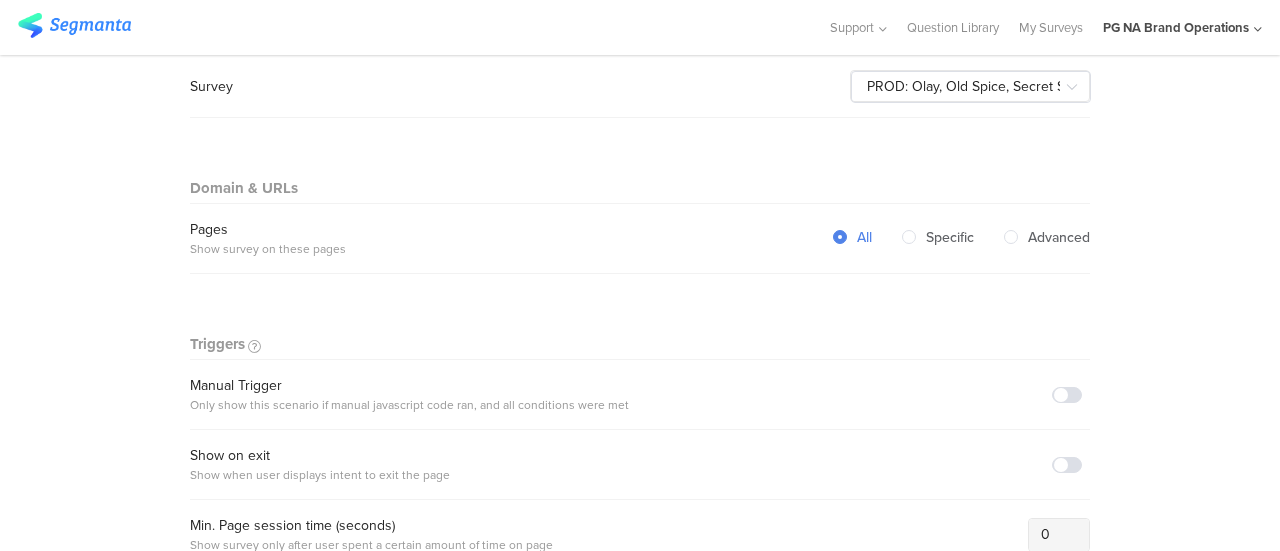 scroll, scrollTop: 357, scrollLeft: 0, axis: vertical 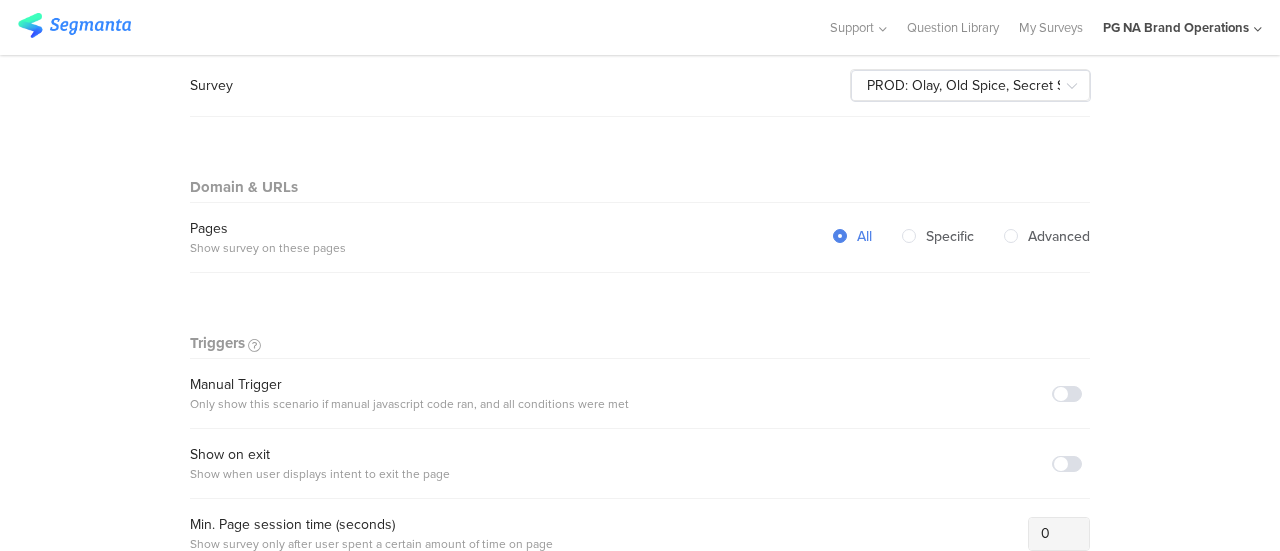 click at bounding box center [1067, 394] 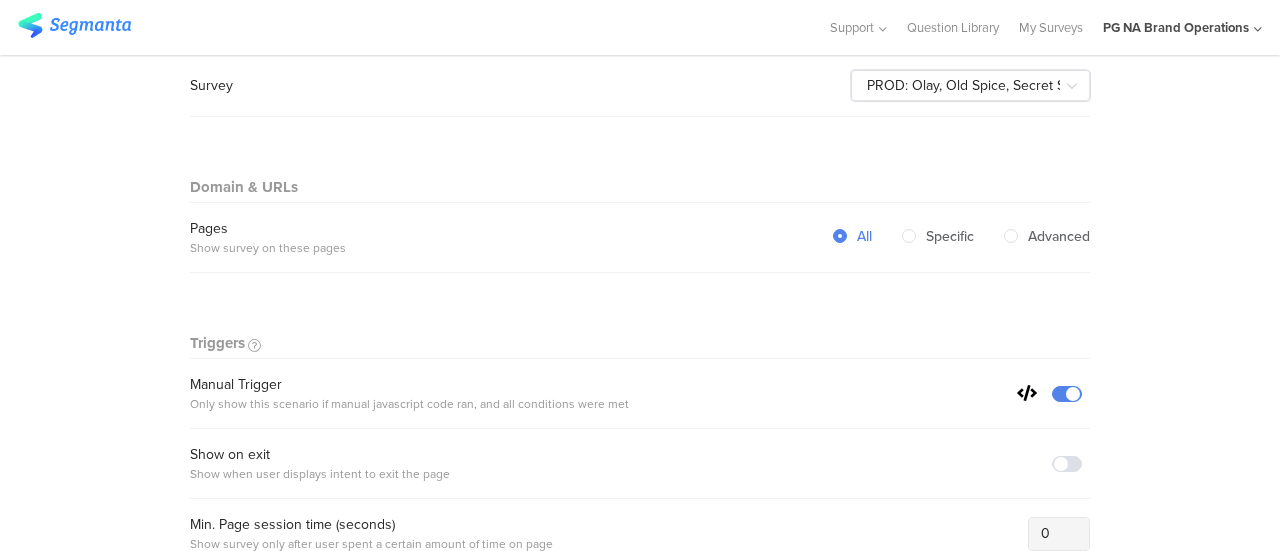 click on "Warning Cancel   Delete
Dynamic Embed
HOLIDAY_COUPONS   Active   Unsaved changes       Settings     Name       HOLIDAY_COUPONS       Domain       www.pggoodeveryday.com       Status     Inactive Active   Survey     PROD: Olay, Old Spice, Secret Survey - 0725 PROD: Olay, Old Spice, Secret Survey - 0725 STAGE: Olay, Old Spice, Secret Survey - 0725 PROD: QUIZ 60 - What’s Your Summer Self-Care Essential? STAGE: QUIZ 60 - What’s Your Summer Self-Care Essential? test3 test2 test Personalized Coupons - Users who have not redeemed PROD: QUIZ 59 - Are You a Wildlife Hero? STAGE: QUIZ 59 - Are You a Wildlife Hero? PROD: QUIZ 58 - Find Your Perfect Match for Sustainable Living STAGE: QUIZ 58 - Find Your Perfect Match for Sustainable Living DELETE: QUIZ XX PROD: QUIZ 57 - Which P&G Product Is Your Spring Cleaning Must-Have? STAGE: QUIZ 57 - Which P&G Product Is Your Spring Cleaning Must-Have? PROD: QUIZ 55 - Play P&G Product Matchmaker PROD: QUIZ 56 - How Much Do You Know About Water? test TEST NPS" at bounding box center [640, 731] 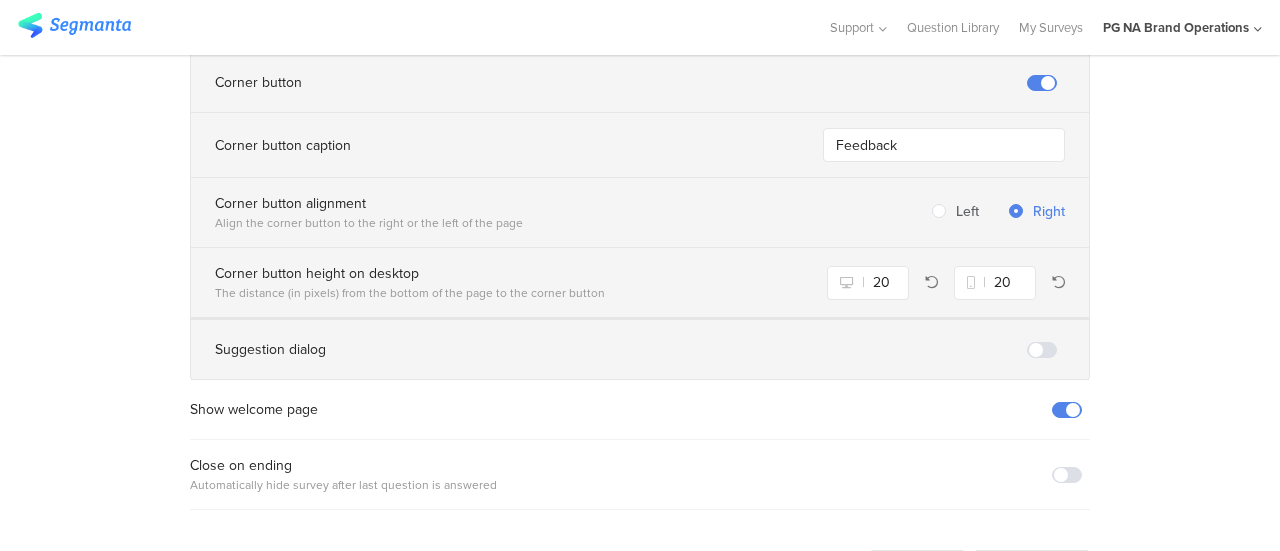 scroll, scrollTop: 1535, scrollLeft: 0, axis: vertical 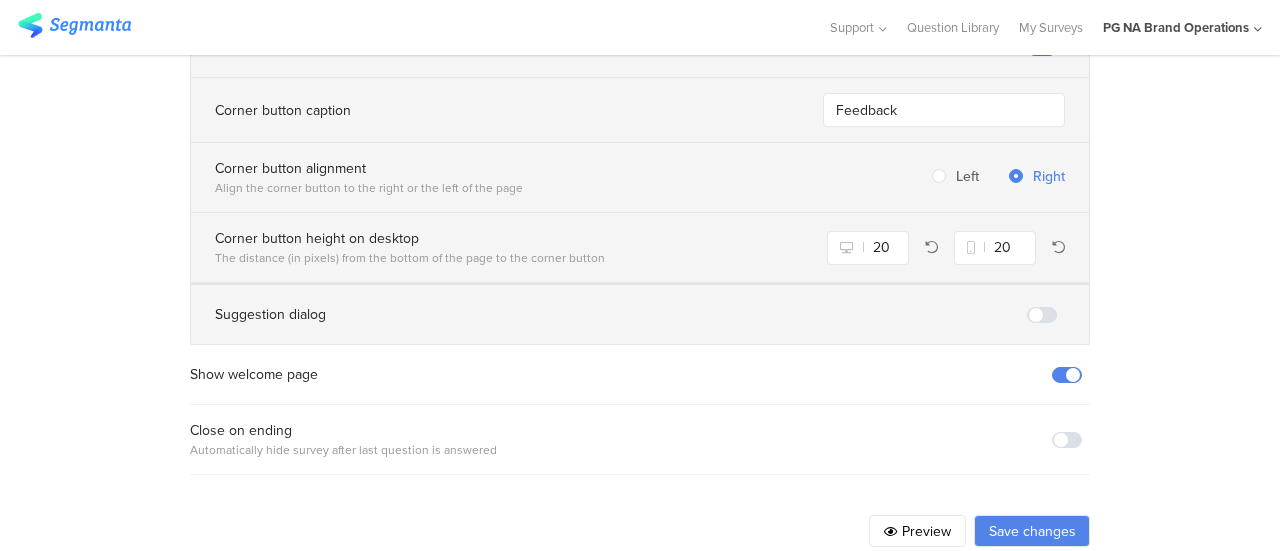 click on "Save changes" at bounding box center (1032, 531) 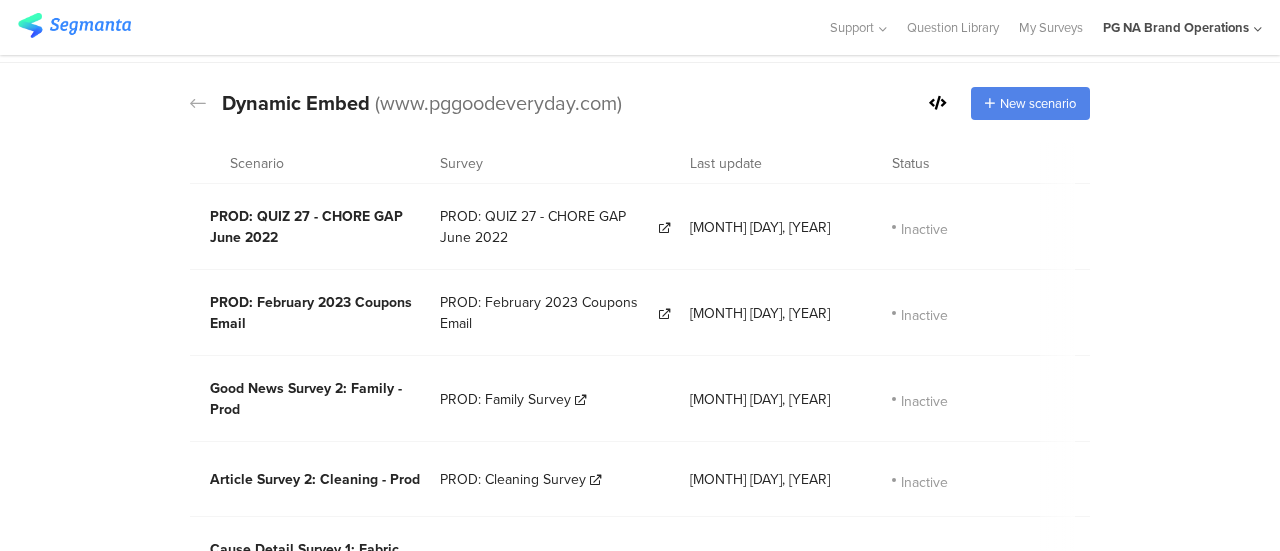 scroll, scrollTop: 0, scrollLeft: 0, axis: both 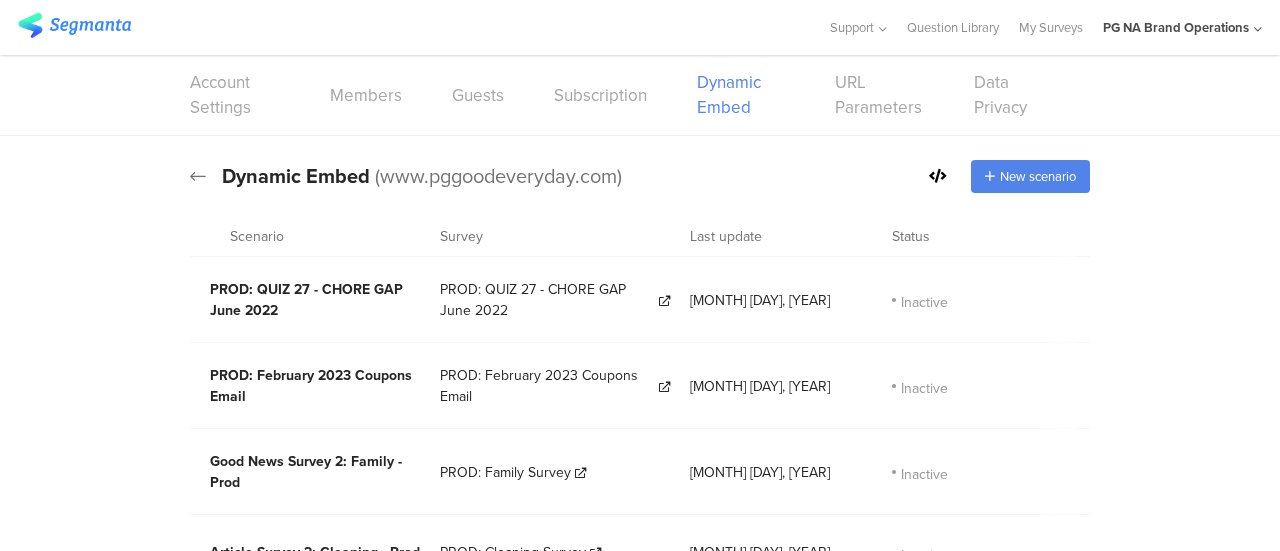 click at bounding box center (198, 176) 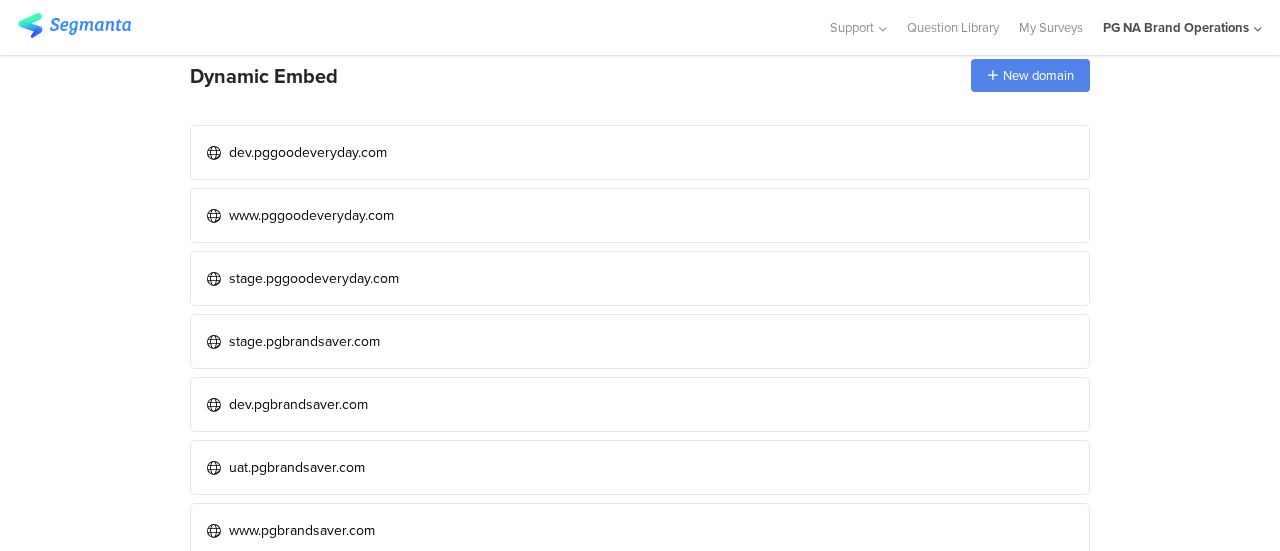 scroll, scrollTop: 0, scrollLeft: 0, axis: both 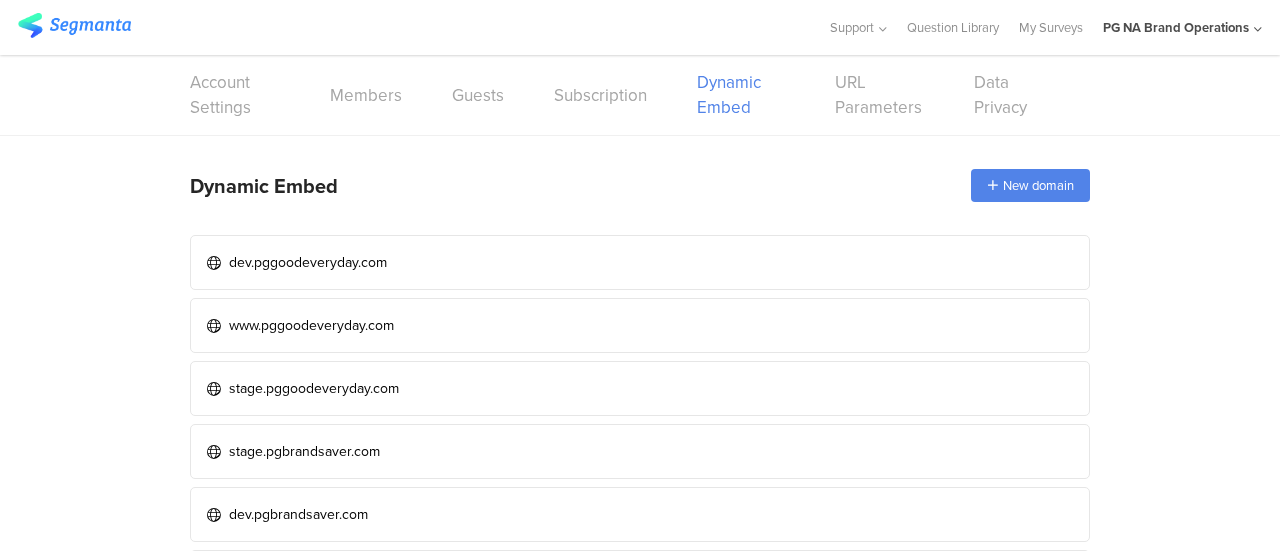 click at bounding box center [74, 25] 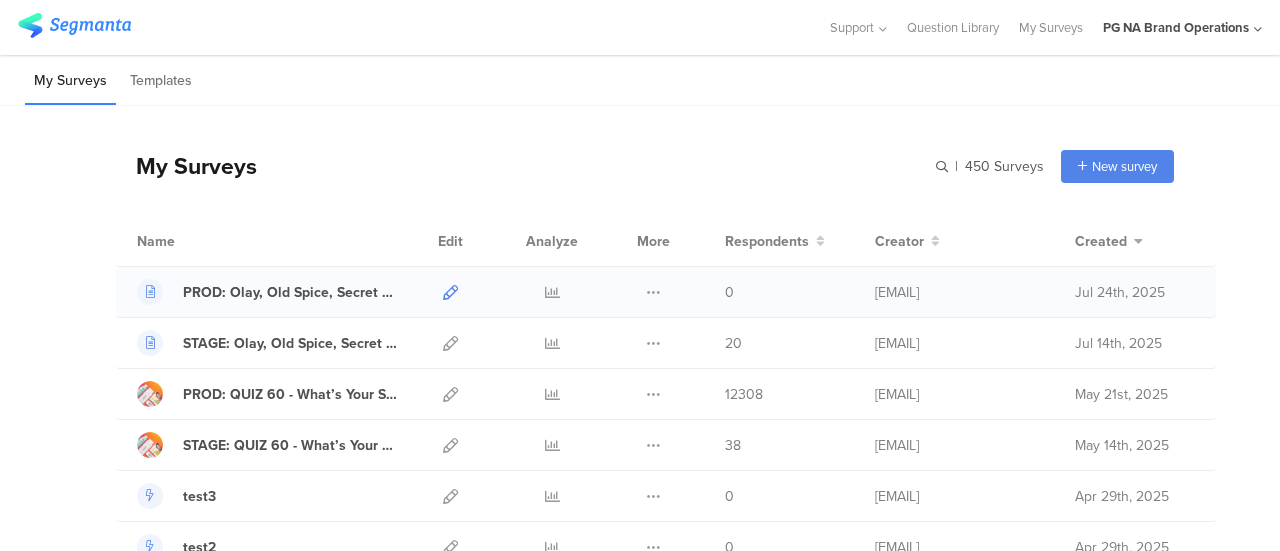 click at bounding box center [450, 292] 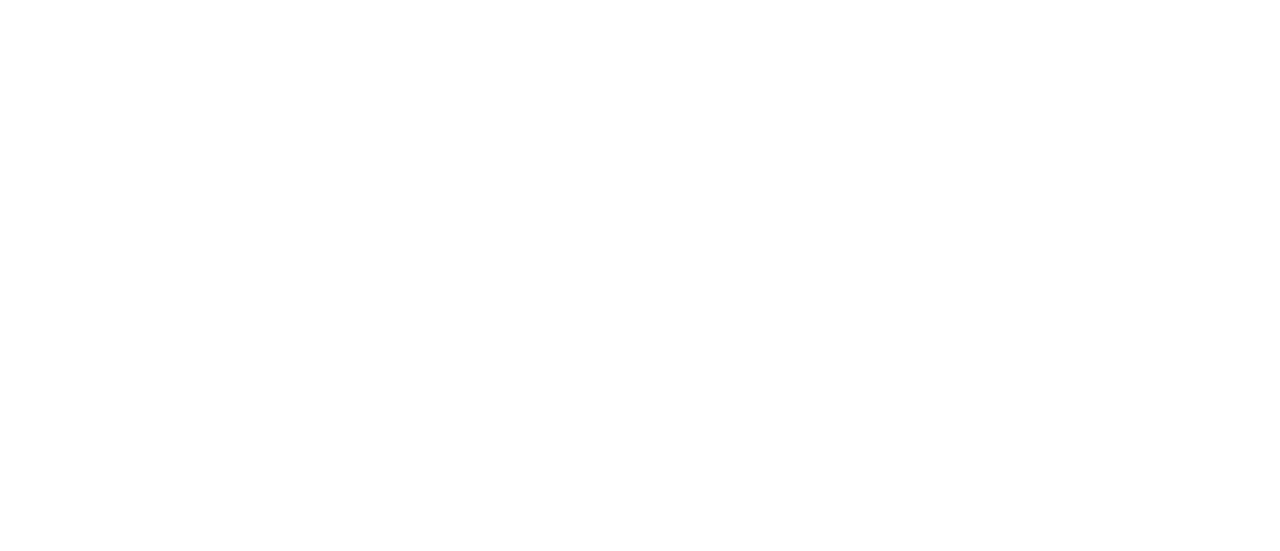 scroll, scrollTop: 0, scrollLeft: 0, axis: both 